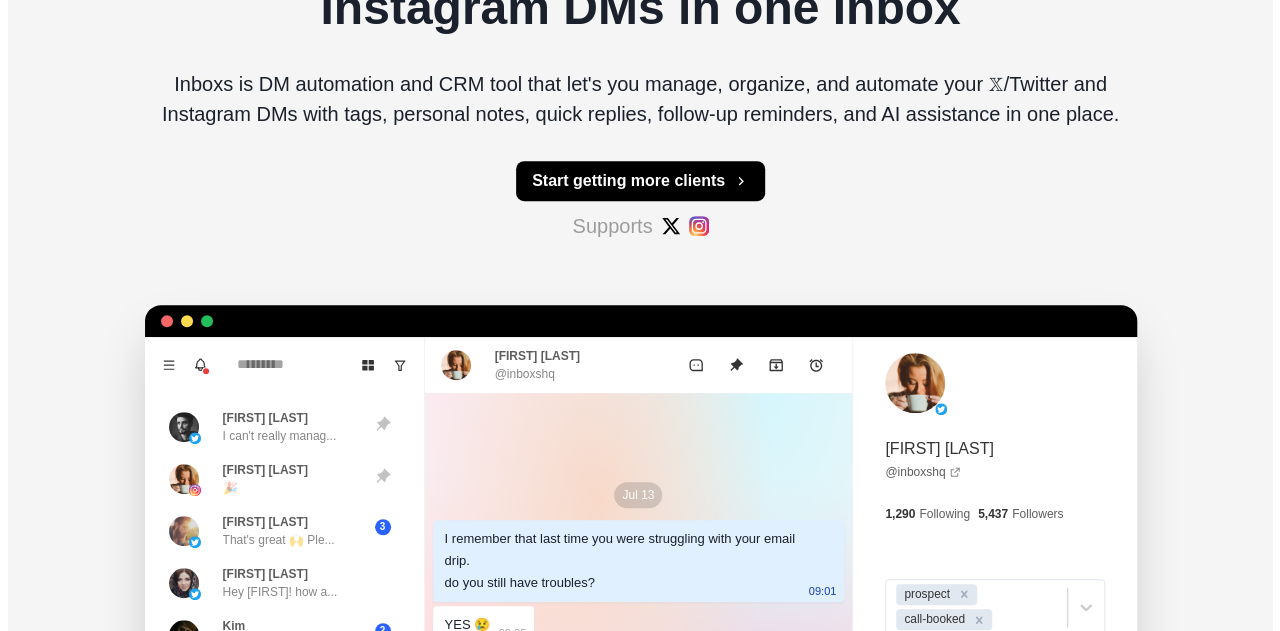 scroll, scrollTop: 0, scrollLeft: 0, axis: both 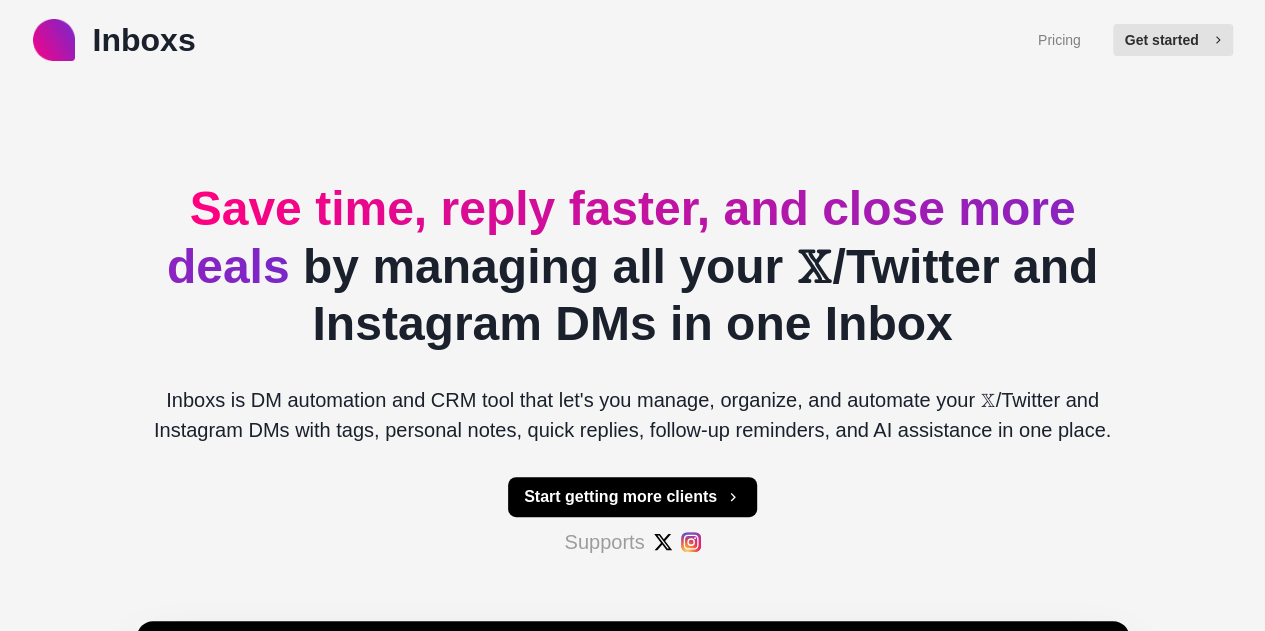 click on "Get started" at bounding box center (1173, 40) 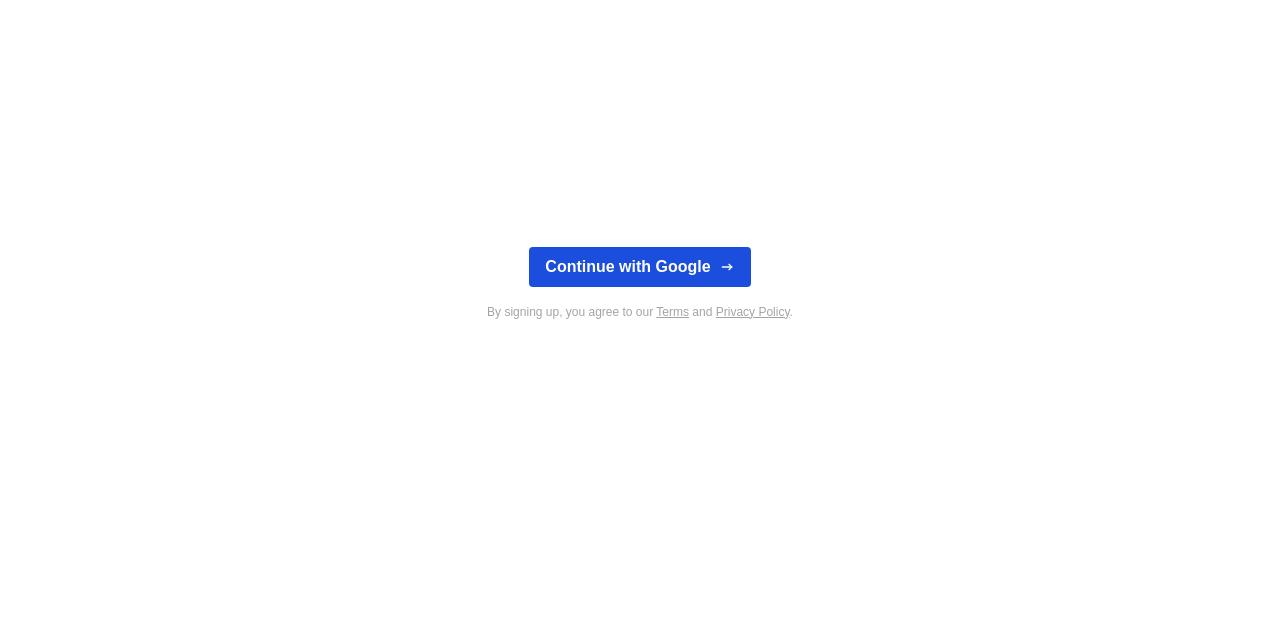 click on "Continue with Google" at bounding box center [639, 267] 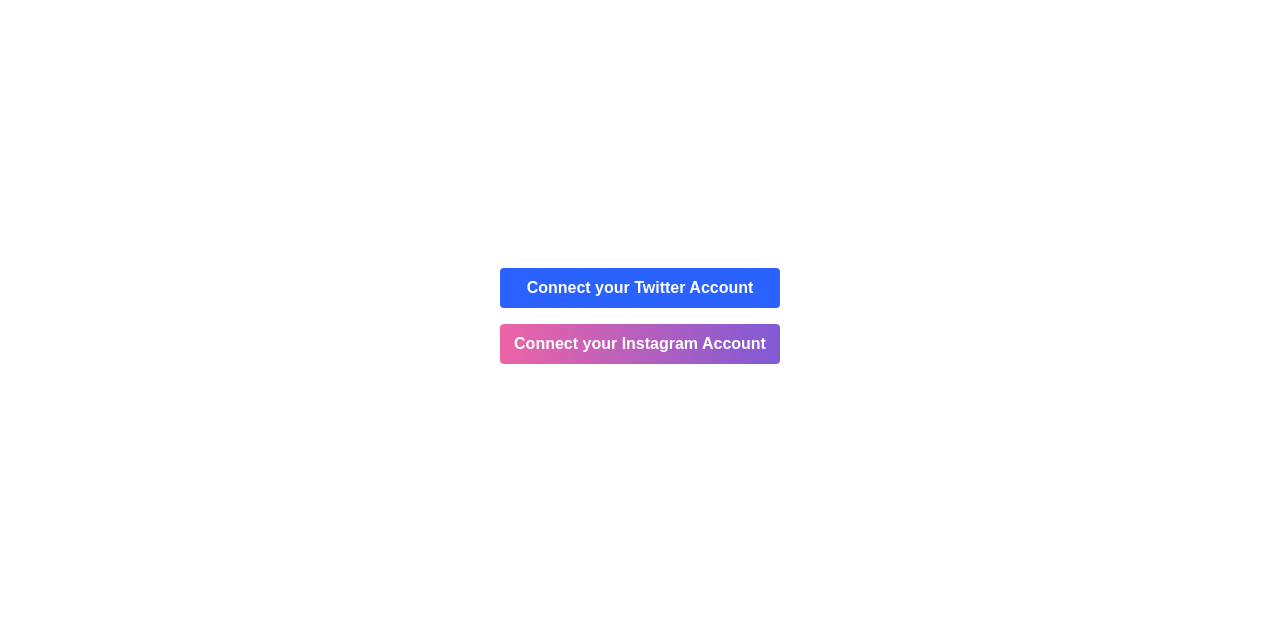 scroll, scrollTop: 0, scrollLeft: 0, axis: both 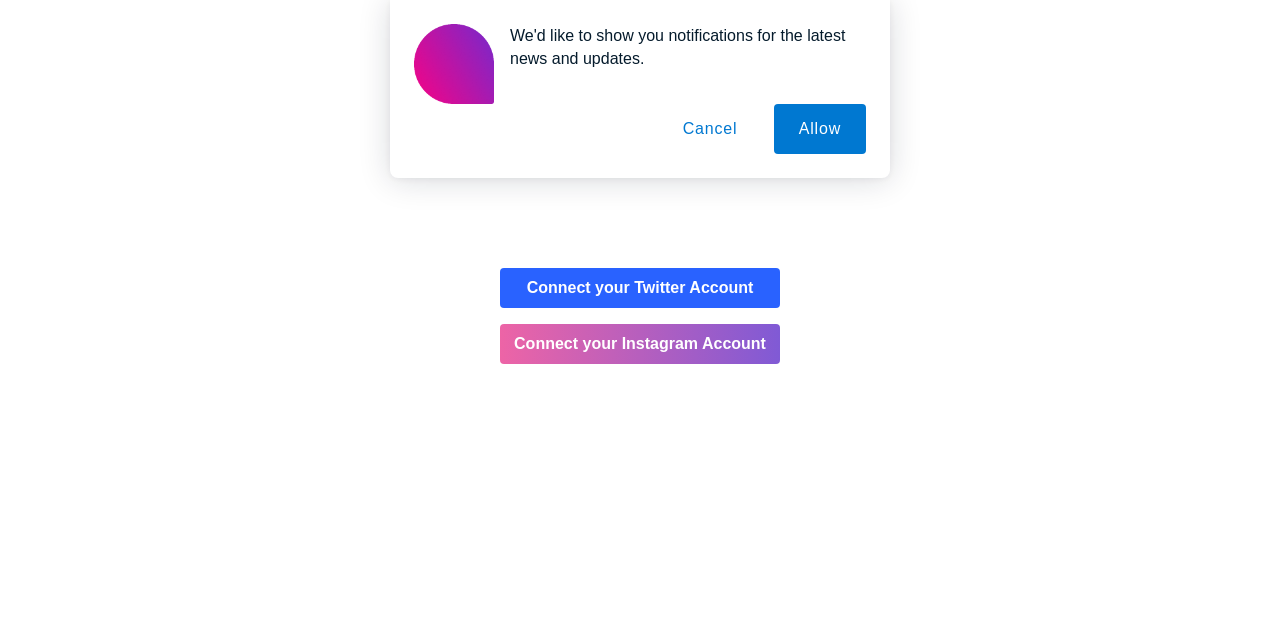 click on "Cancel" at bounding box center (710, 129) 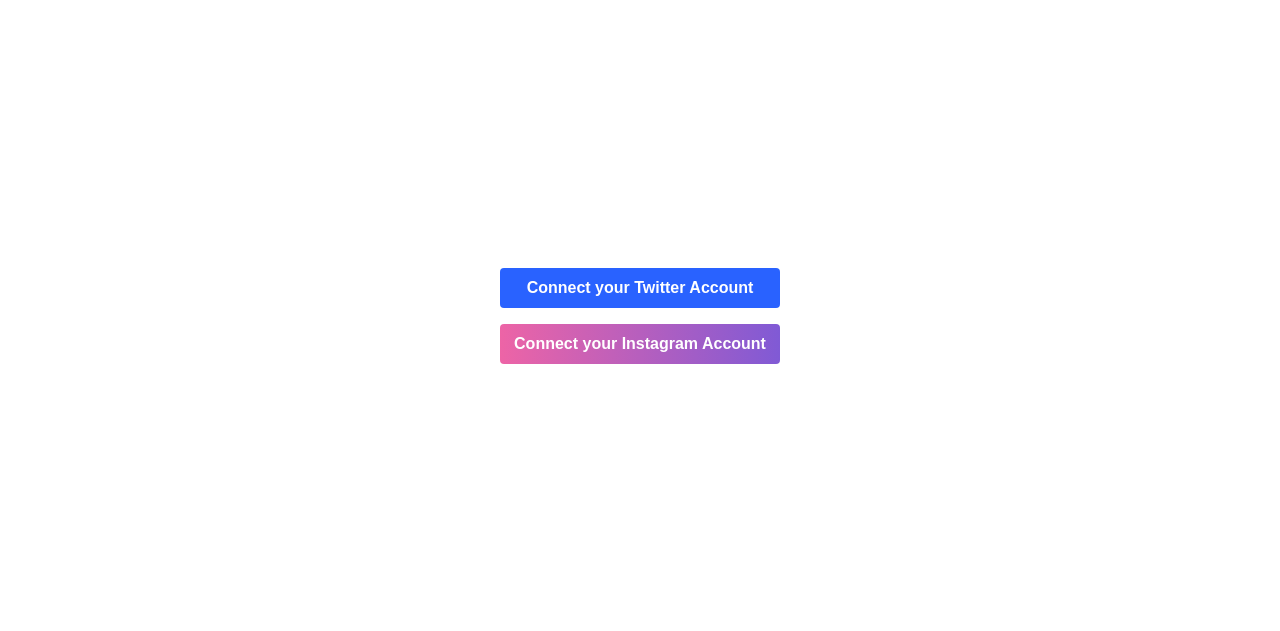 click on "Connect your Instagram Account" at bounding box center [640, 344] 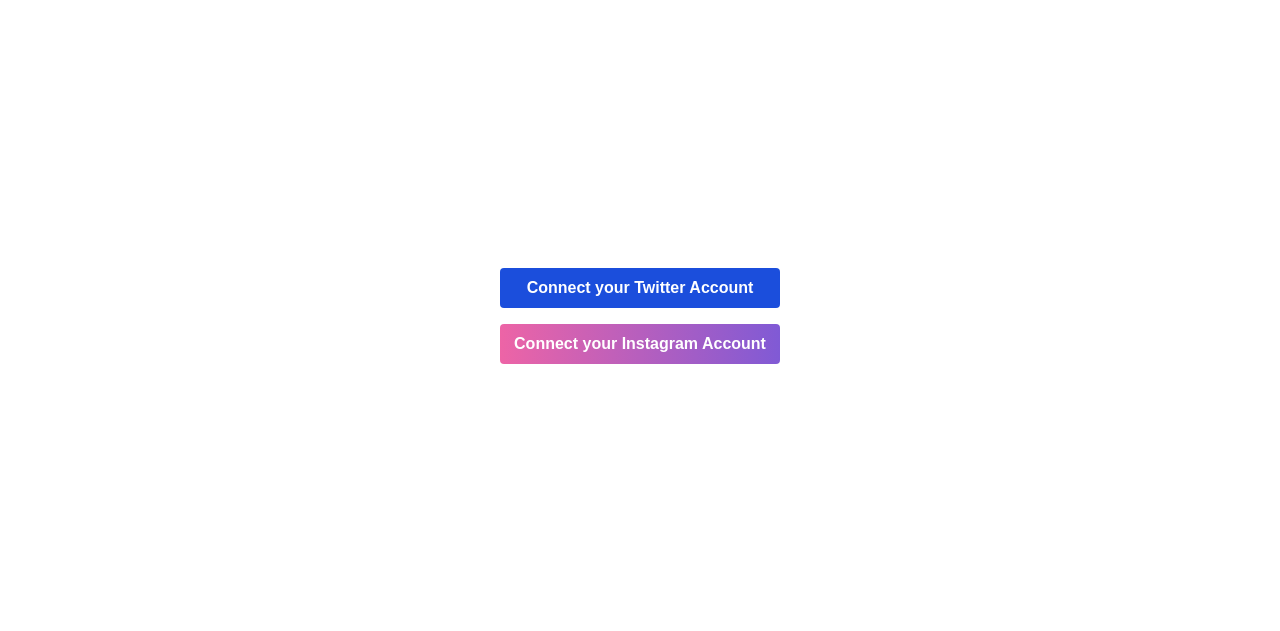 scroll, scrollTop: 0, scrollLeft: 0, axis: both 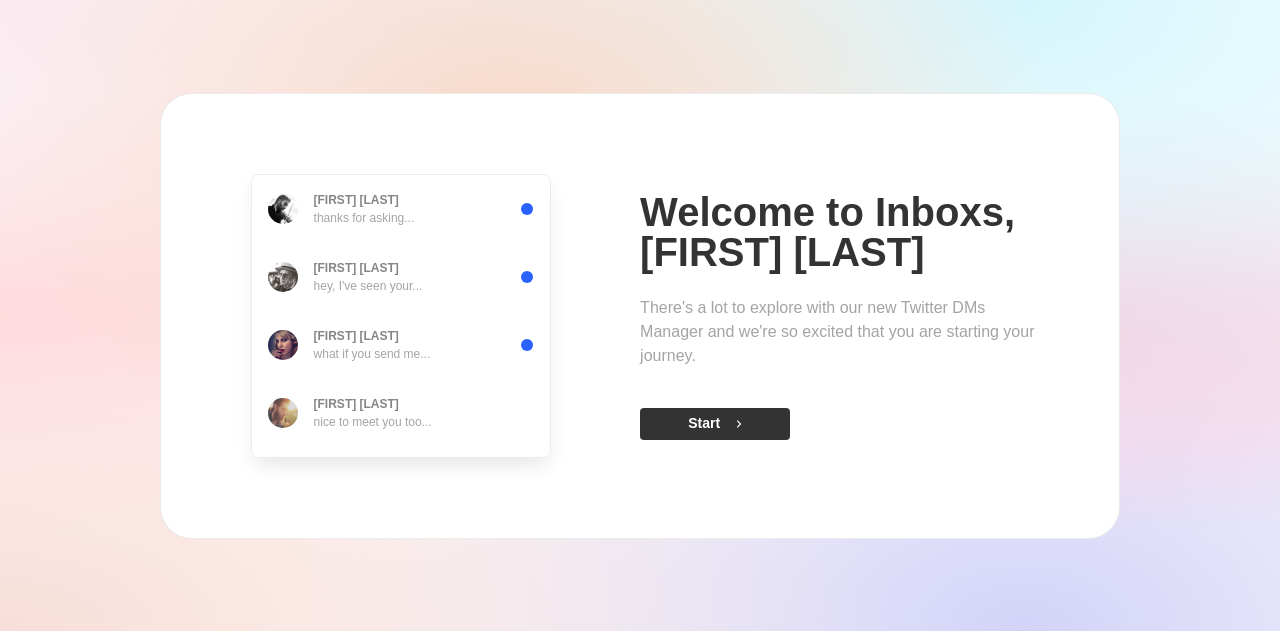 click on "Start" at bounding box center (715, 424) 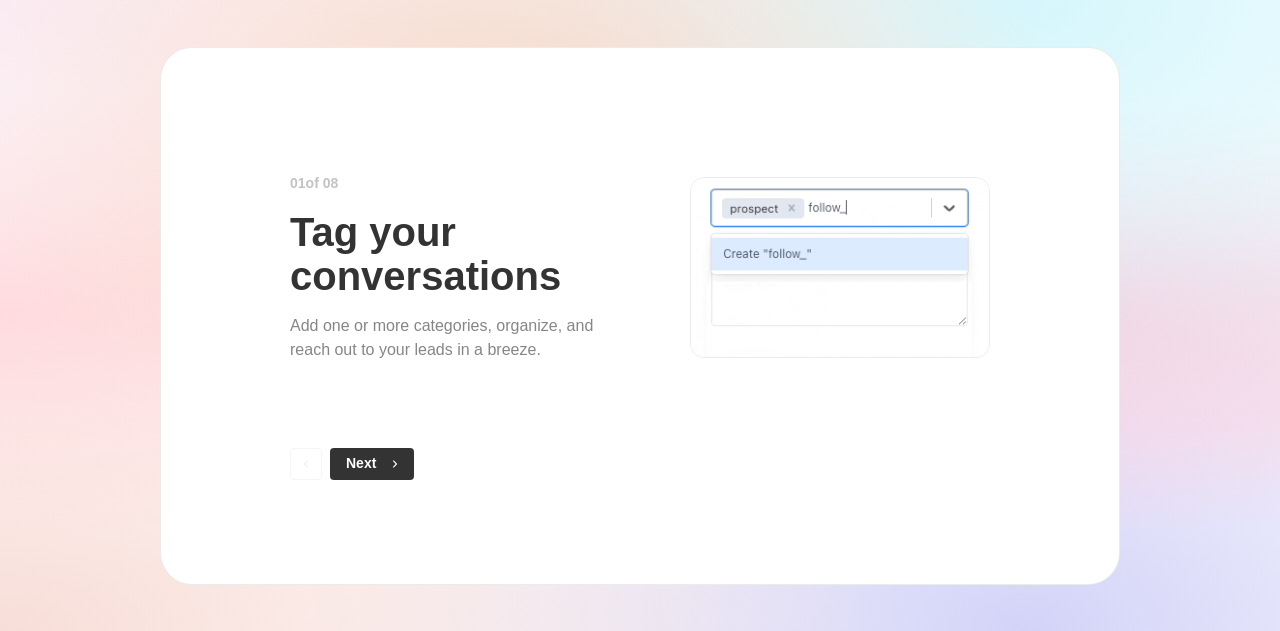 click on "Next" at bounding box center (372, 464) 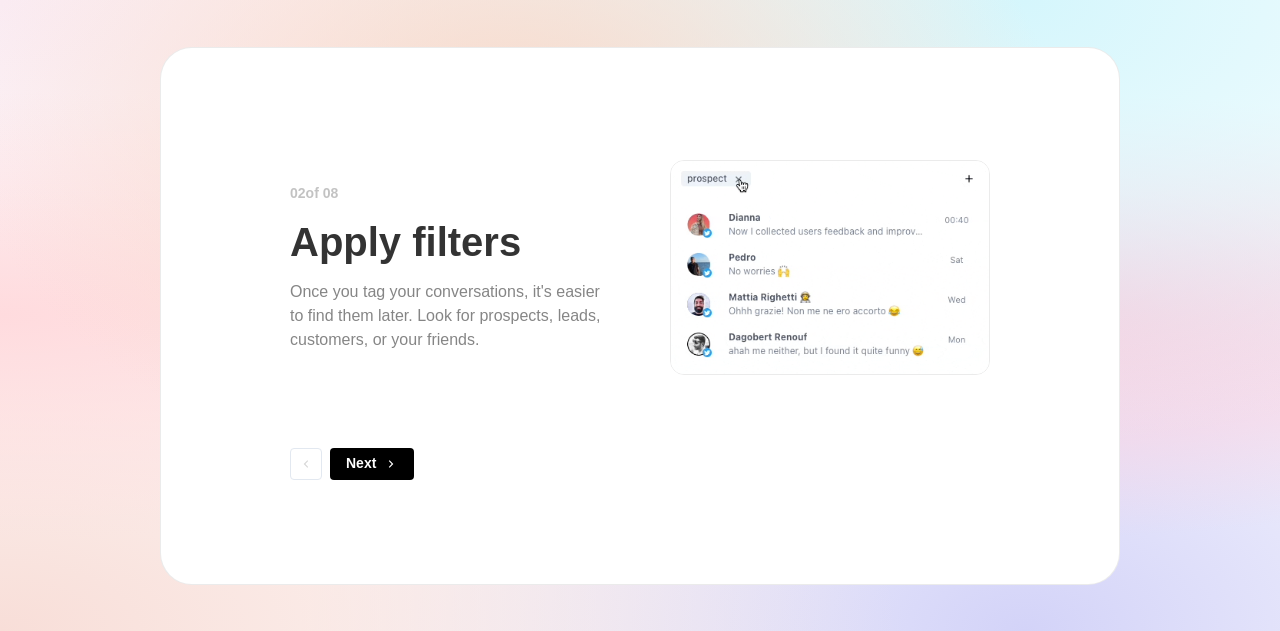 click on "Next" at bounding box center (372, 464) 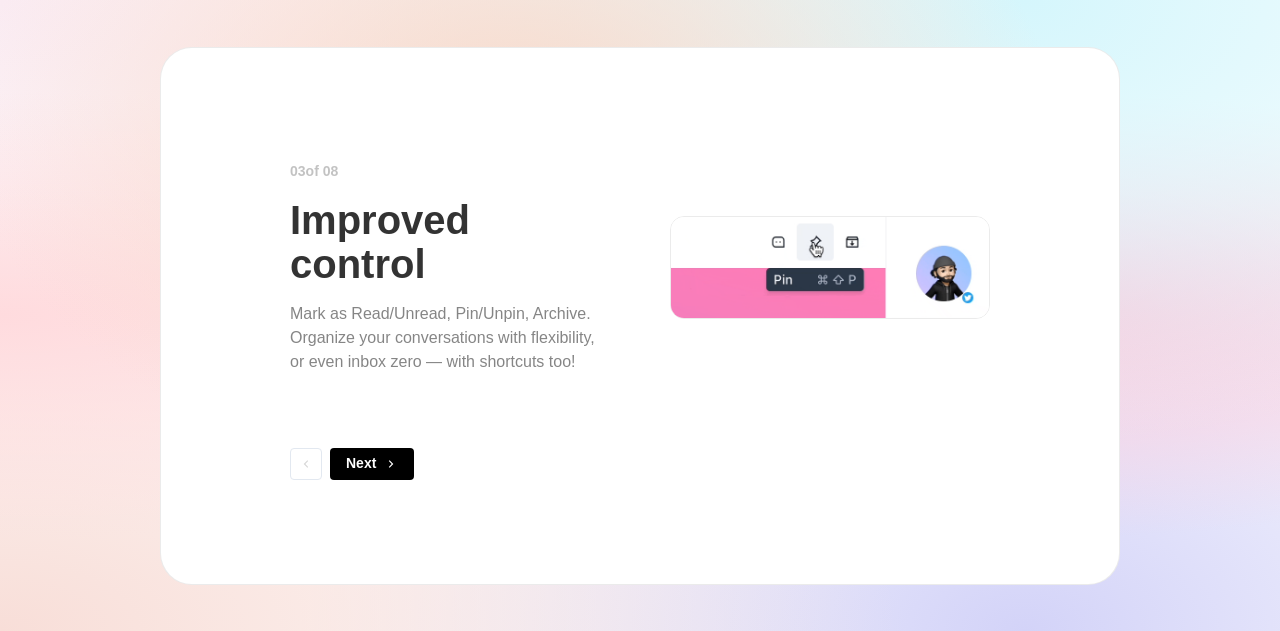 click on "Next" at bounding box center (372, 464) 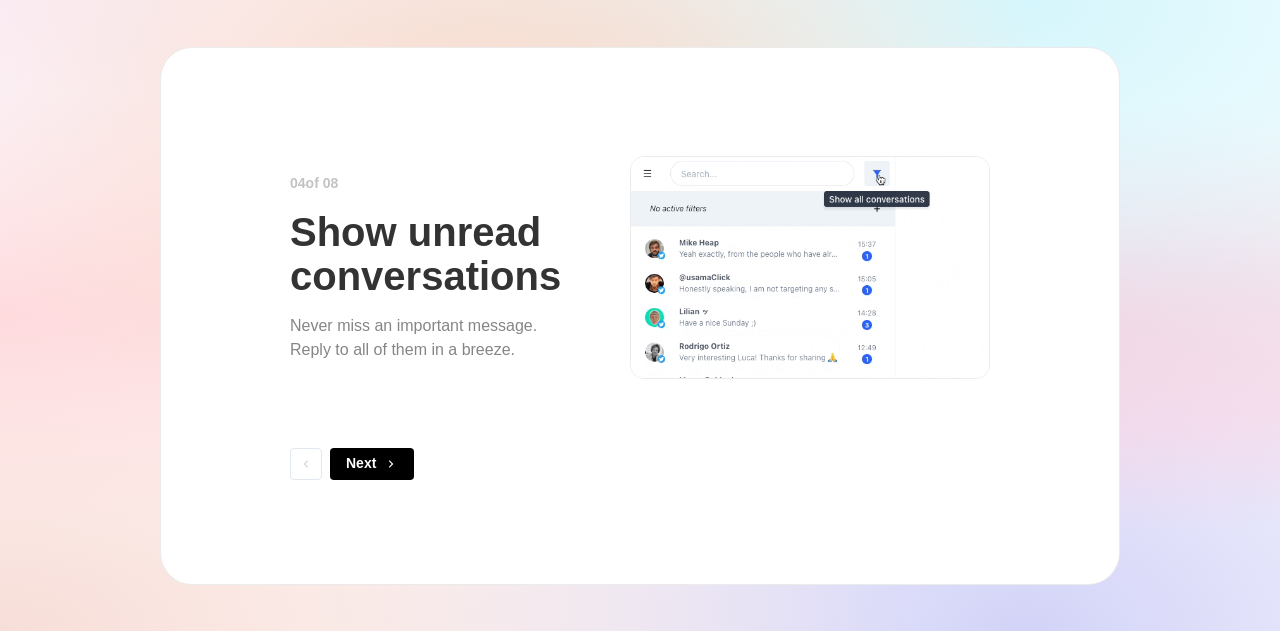 click on "Next" at bounding box center (372, 464) 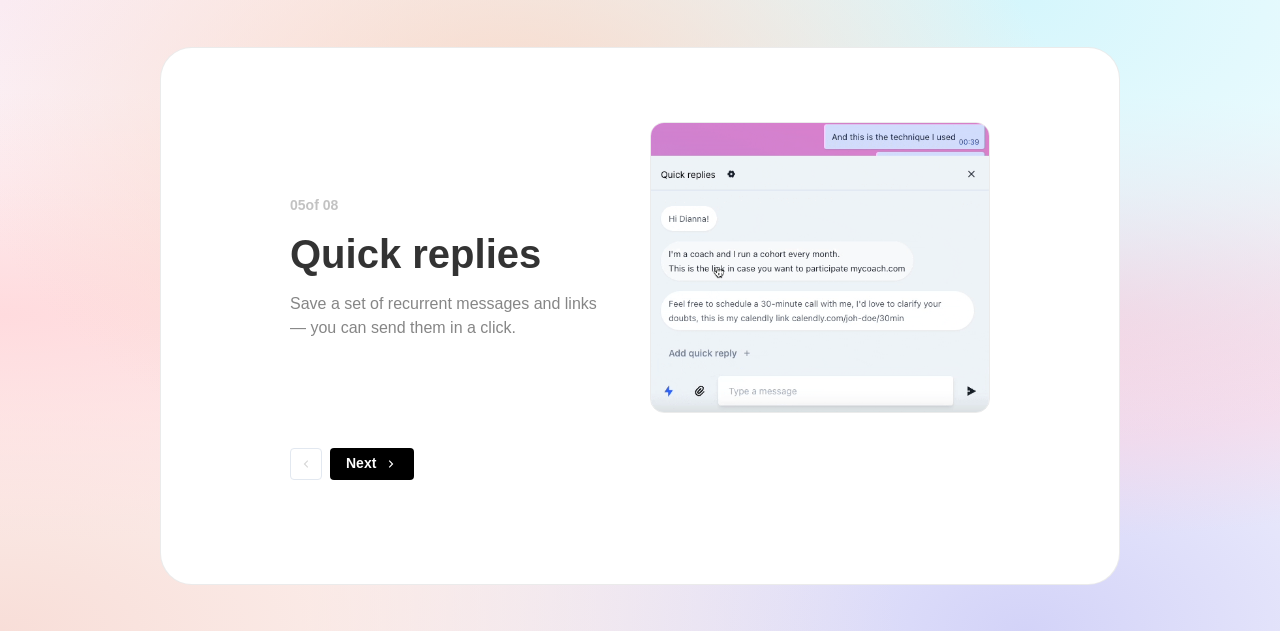 click on "Next" at bounding box center (372, 464) 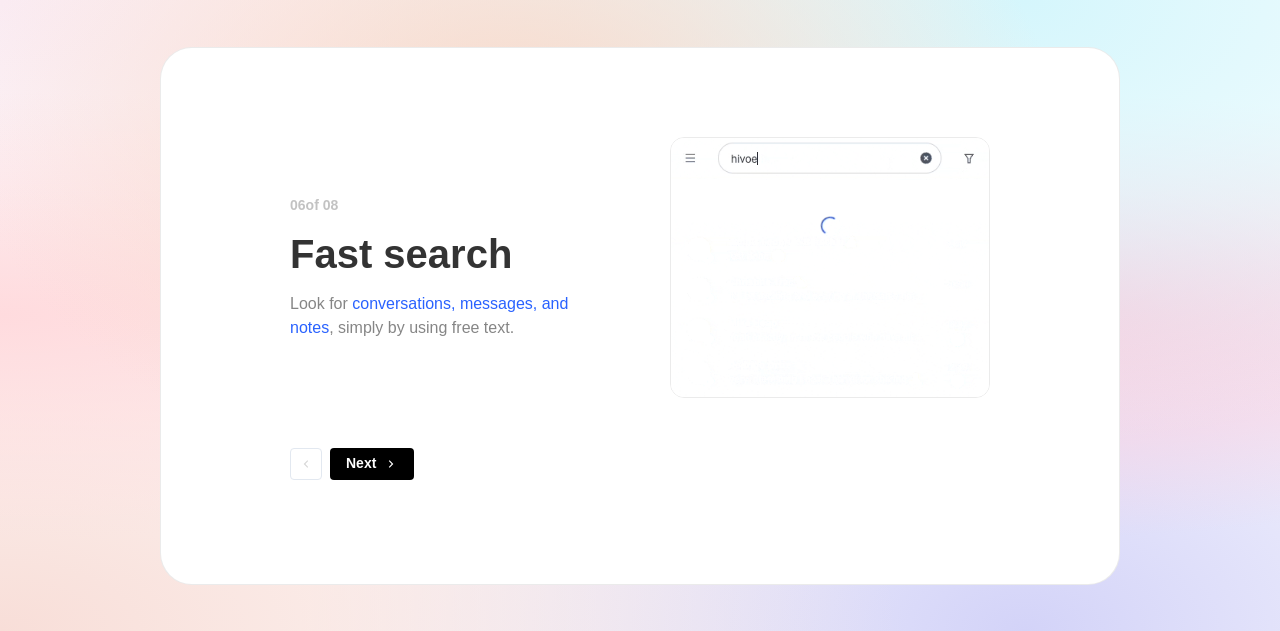 click on "Next" at bounding box center (372, 464) 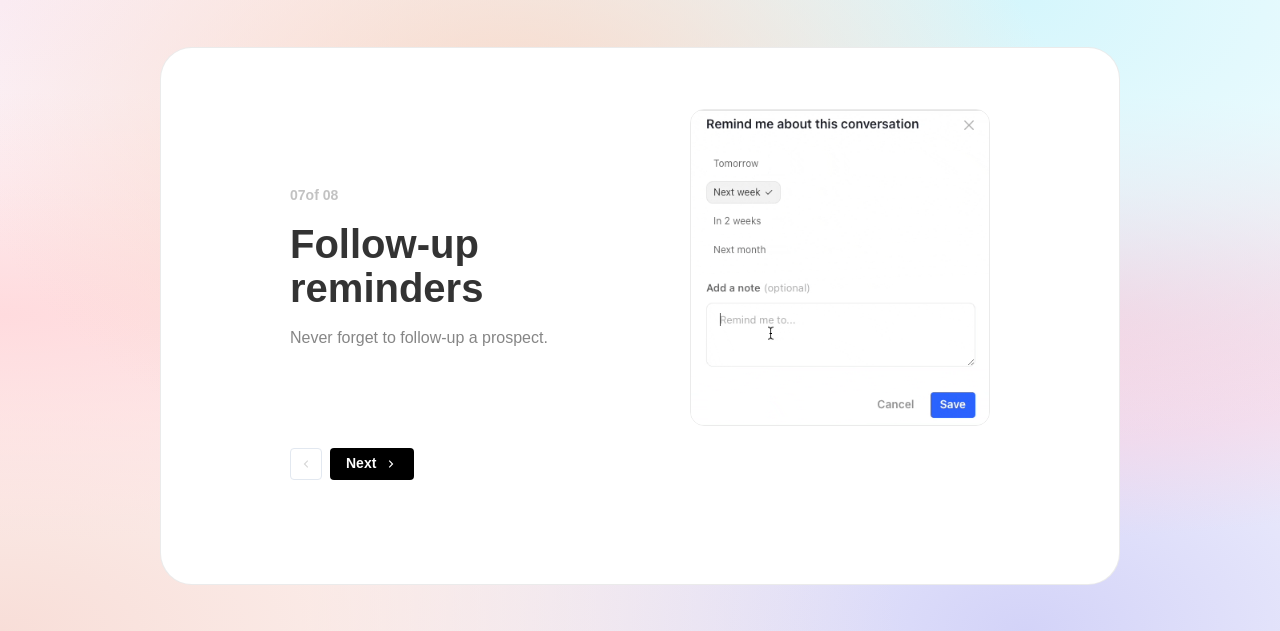 click on "Next" at bounding box center (372, 464) 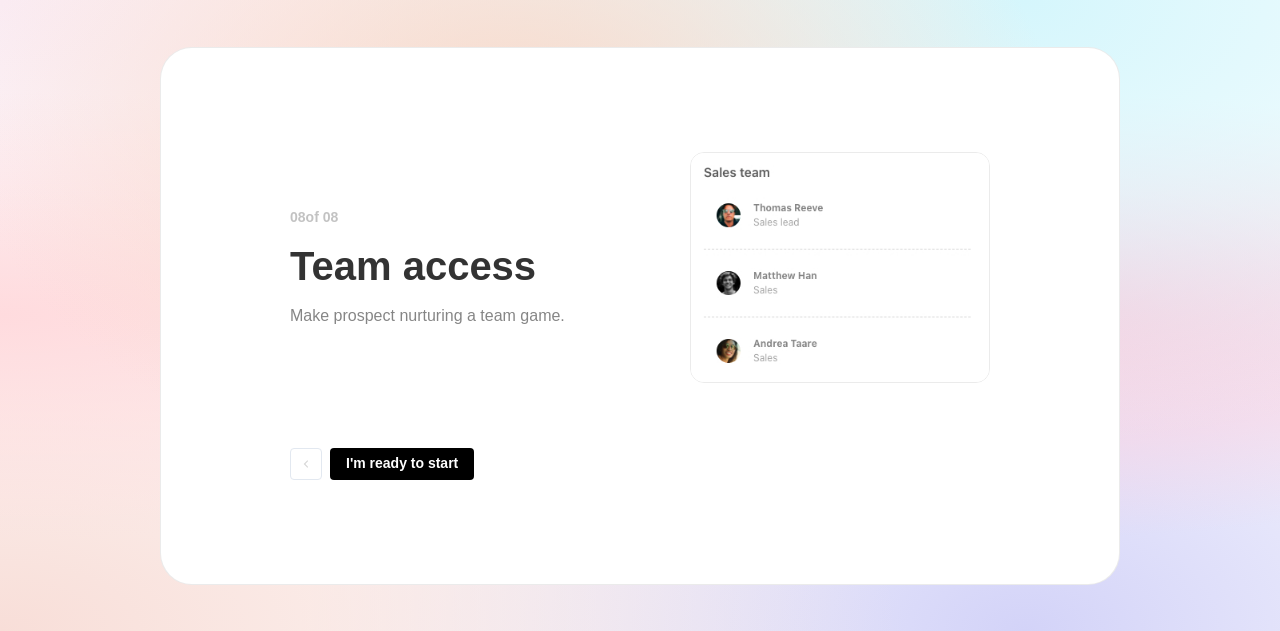 click on "I'm ready to start" at bounding box center [402, 464] 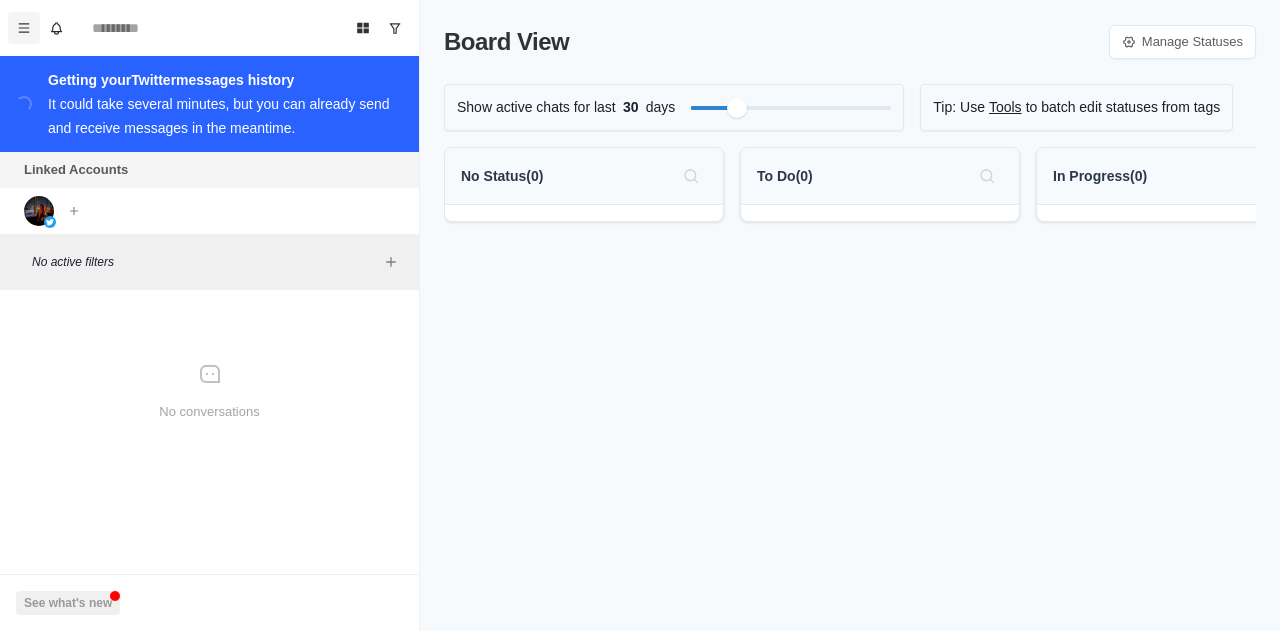 click at bounding box center [24, 28] 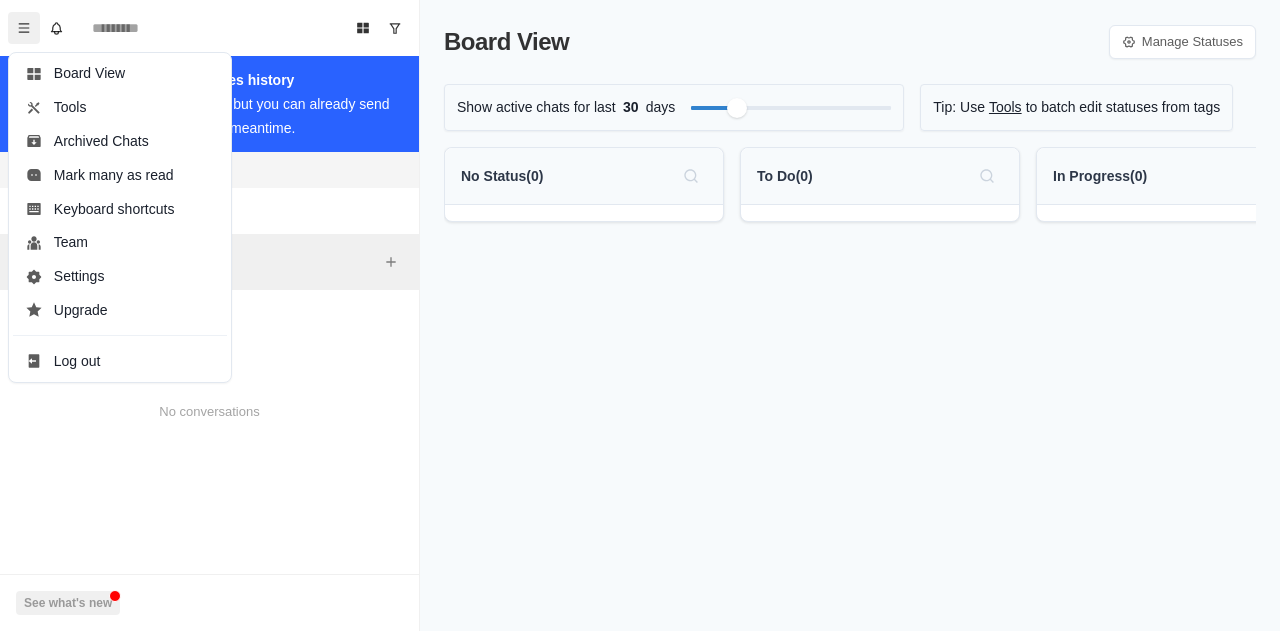 click on "Board View Manage Statuses Show active chats for last  30  days Tip: Use Tools to batch edit statuses from tags No Status  ( 0 ) To Do  ( 0 ) In Progress  ( 0 ) Done  ( 0 )" at bounding box center (850, 315) 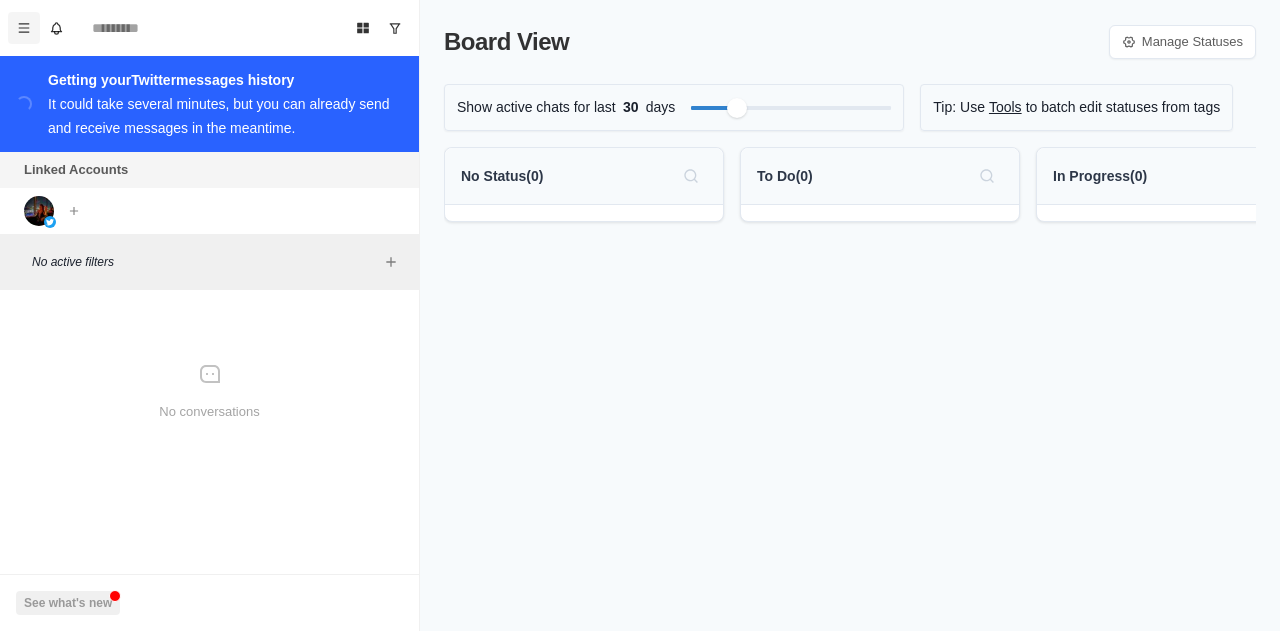 click 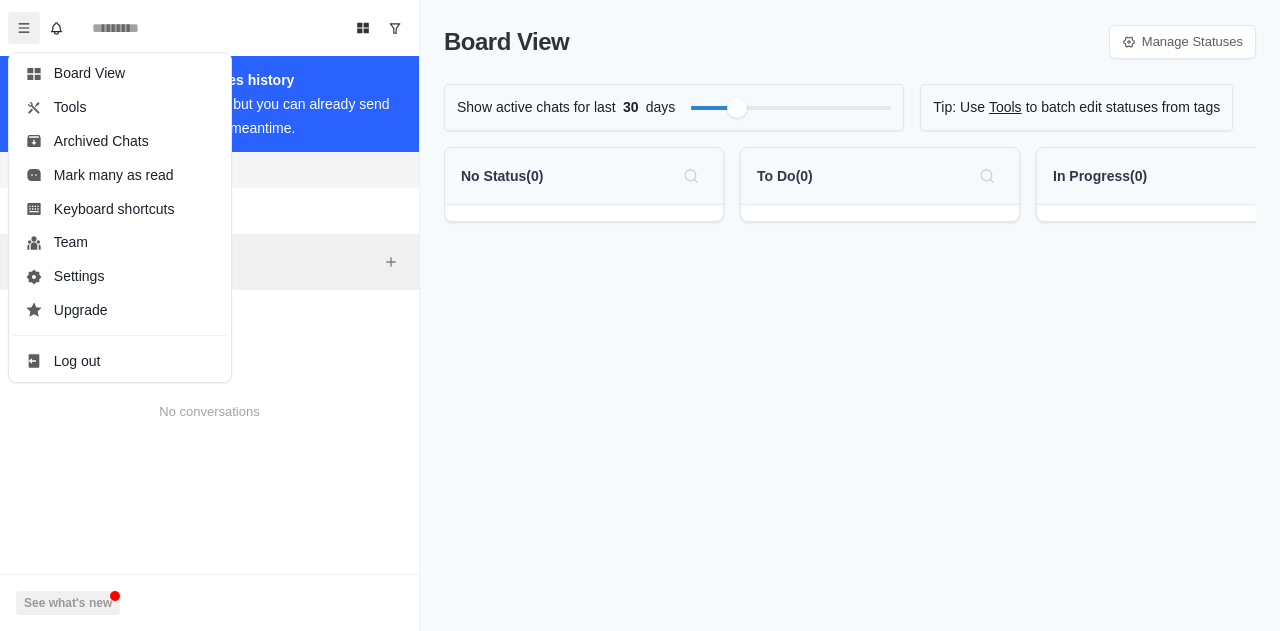 click on "Board View Manage Statuses Show active chats for last  30  days Tip: Use Tools to batch edit statuses from tags No Status  ( 0 ) To Do  ( 0 ) In Progress  ( 0 ) Done  ( 0 )" at bounding box center [850, 315] 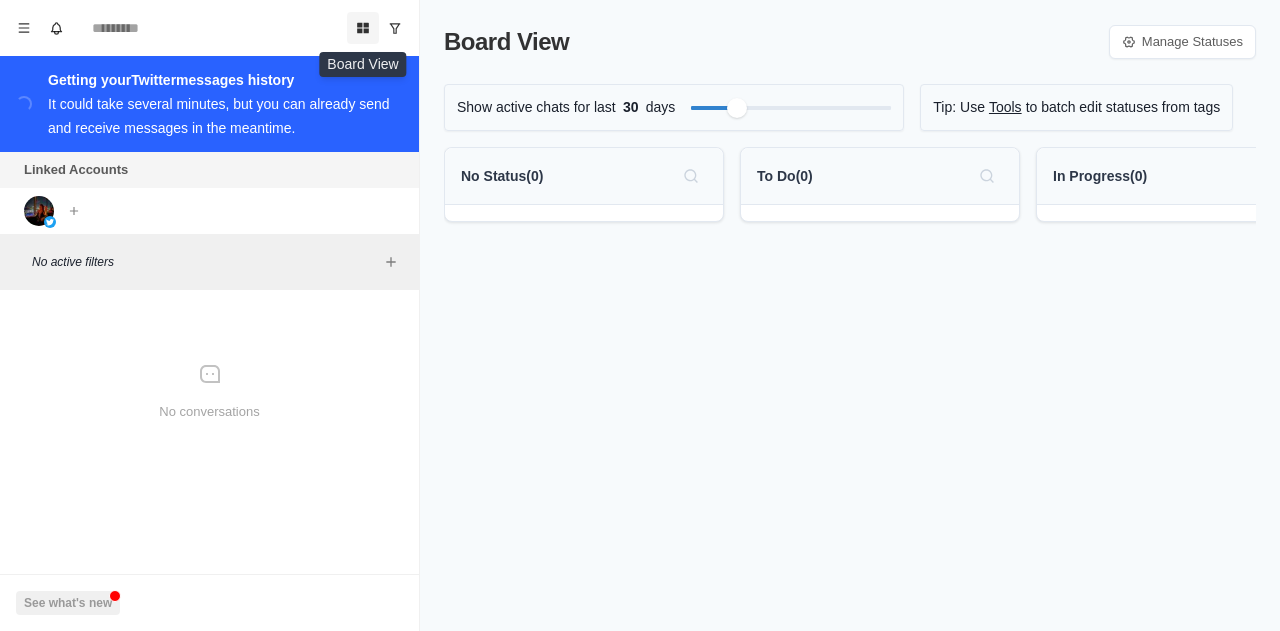 click 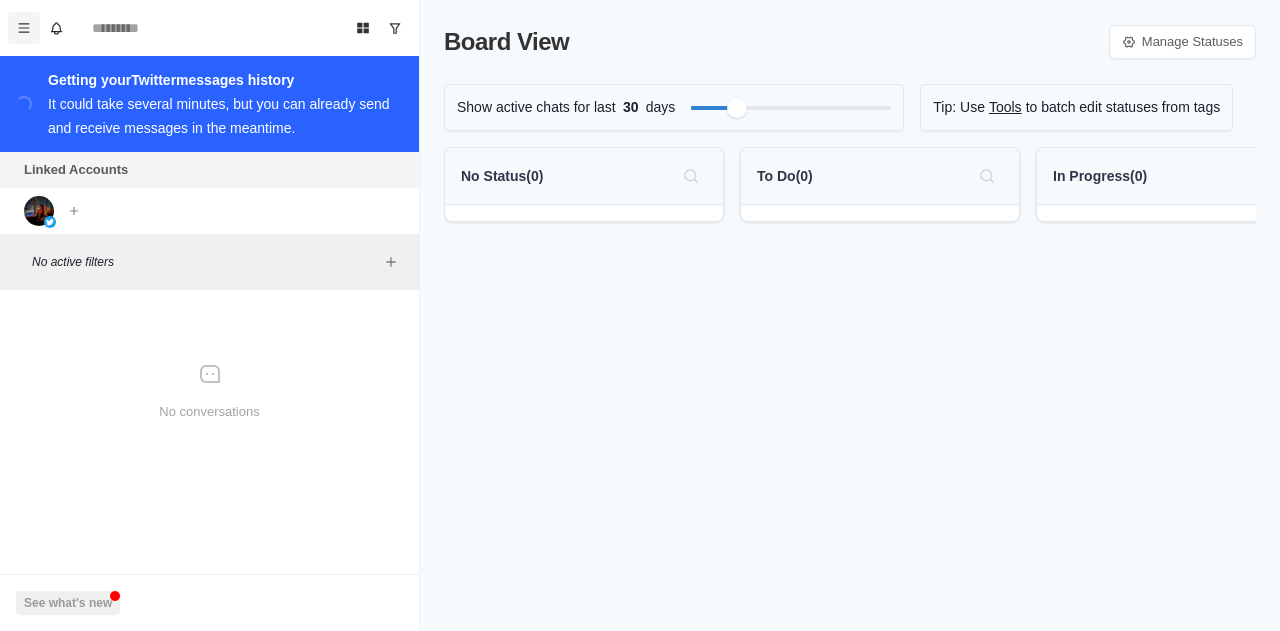 click 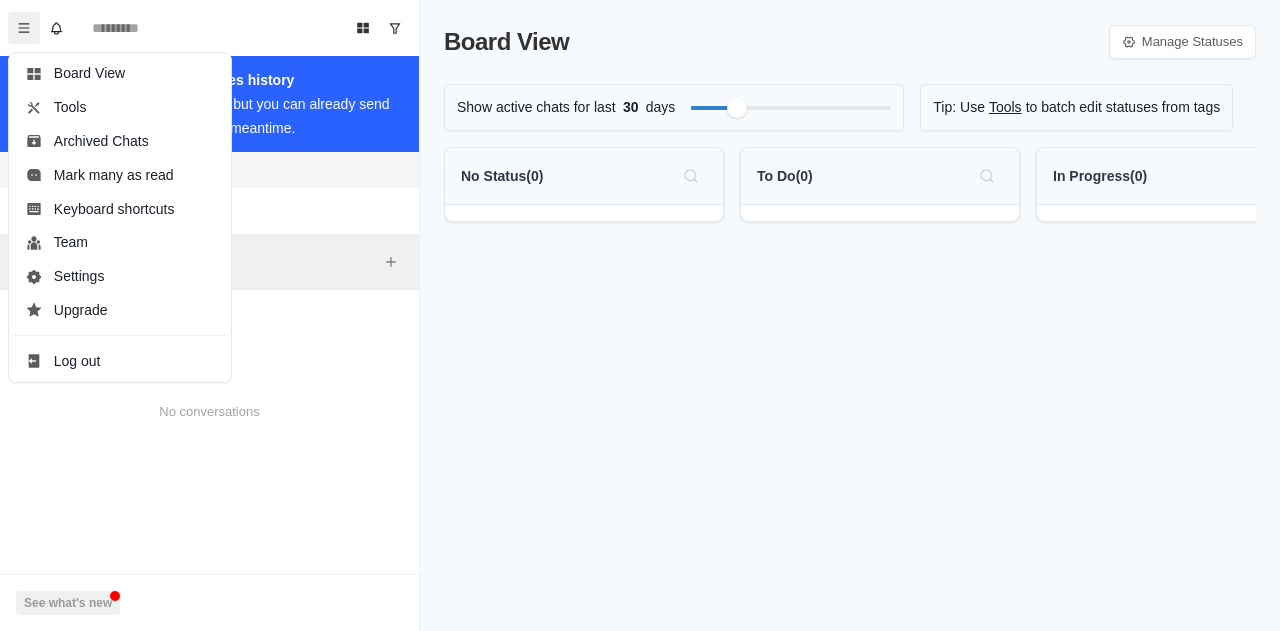 click on "Board View Manage Statuses Show active chats for last  30  days Tip: Use Tools to batch edit statuses from tags No Status  ( 0 ) To Do  ( 0 ) In Progress  ( 0 ) Done  ( 0 )" at bounding box center (850, 315) 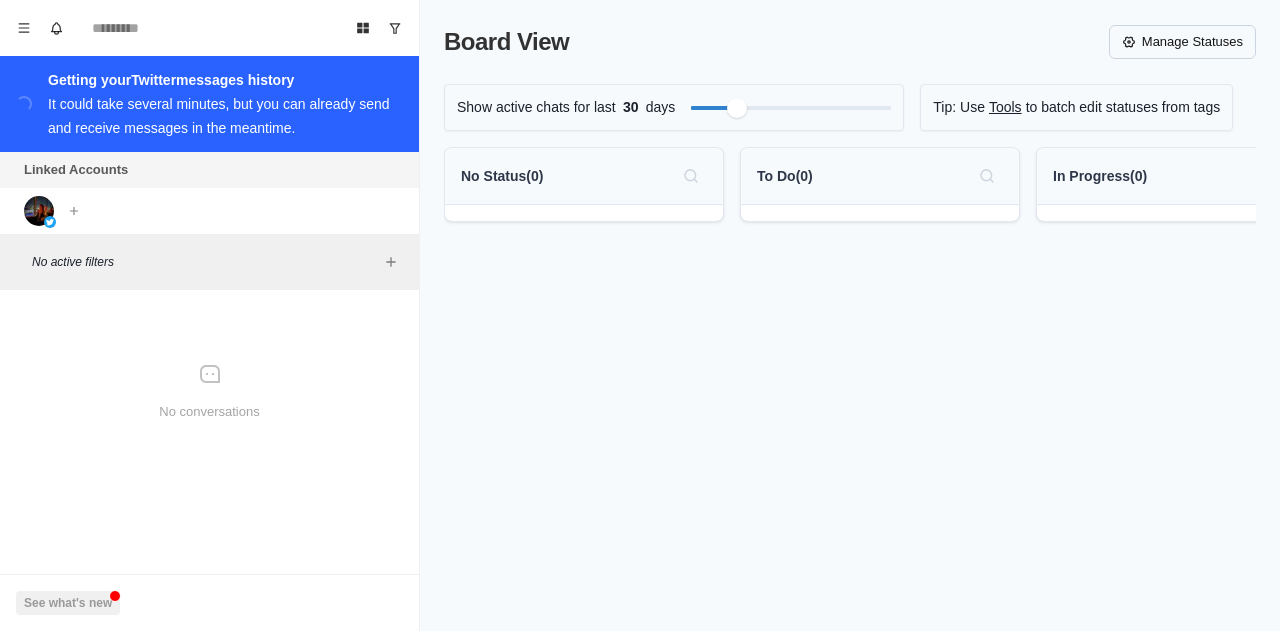 click on "Manage Statuses" at bounding box center [1182, 42] 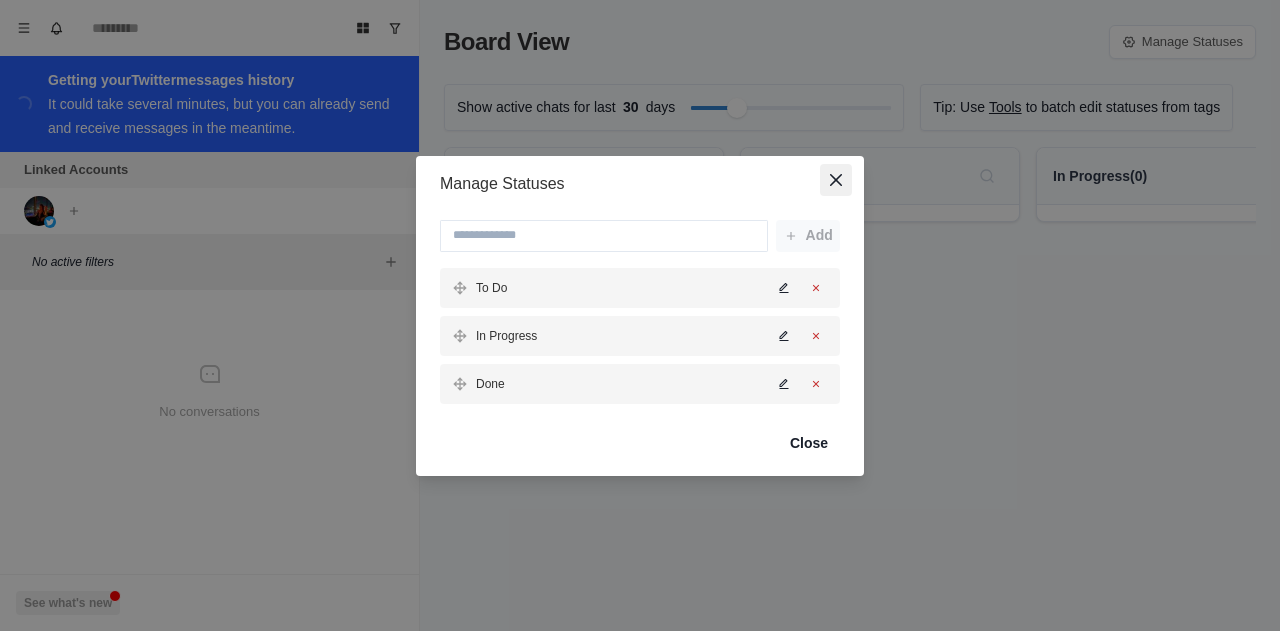 click 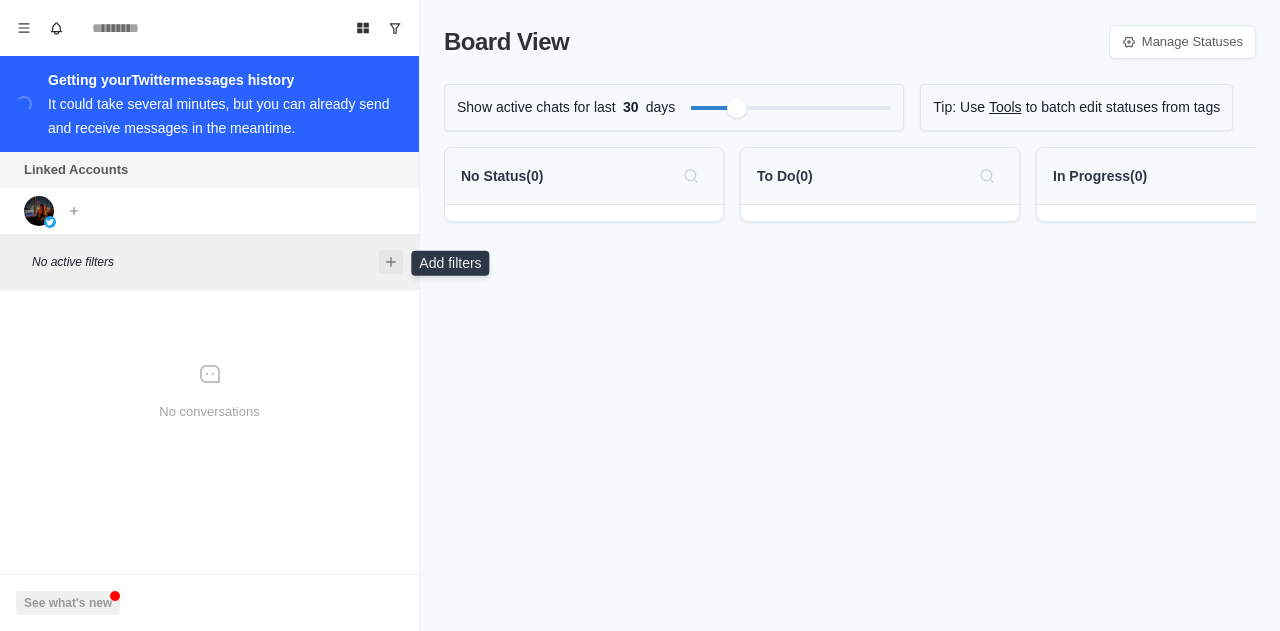 click 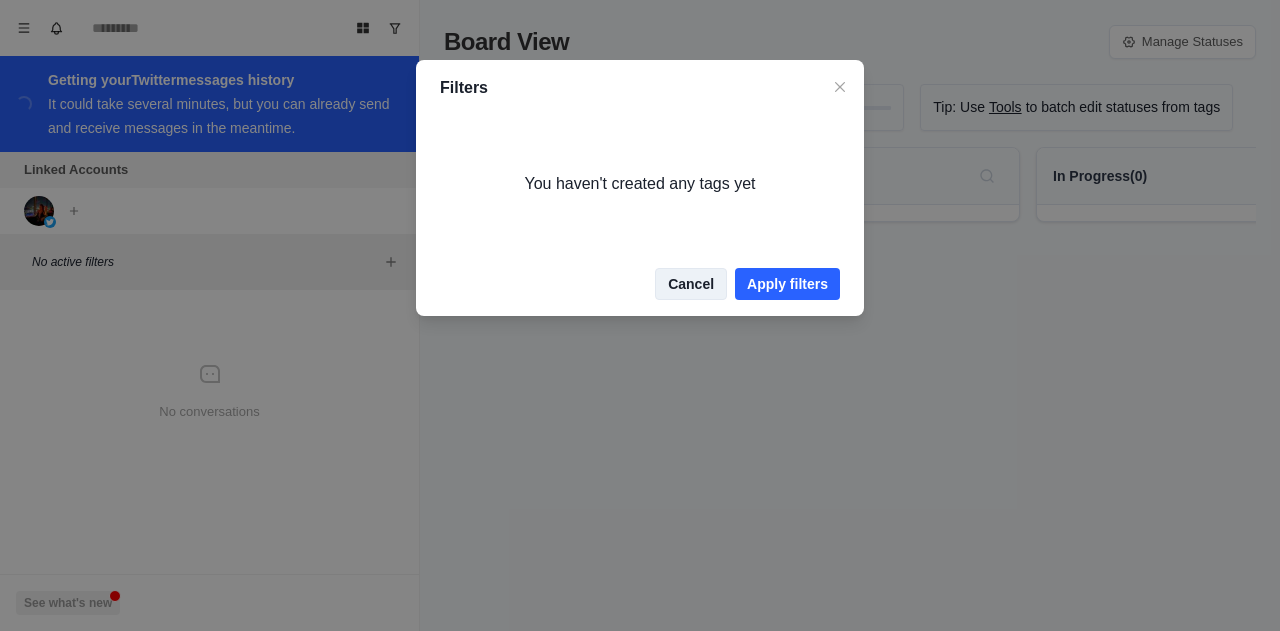 click on "Cancel" at bounding box center (691, 284) 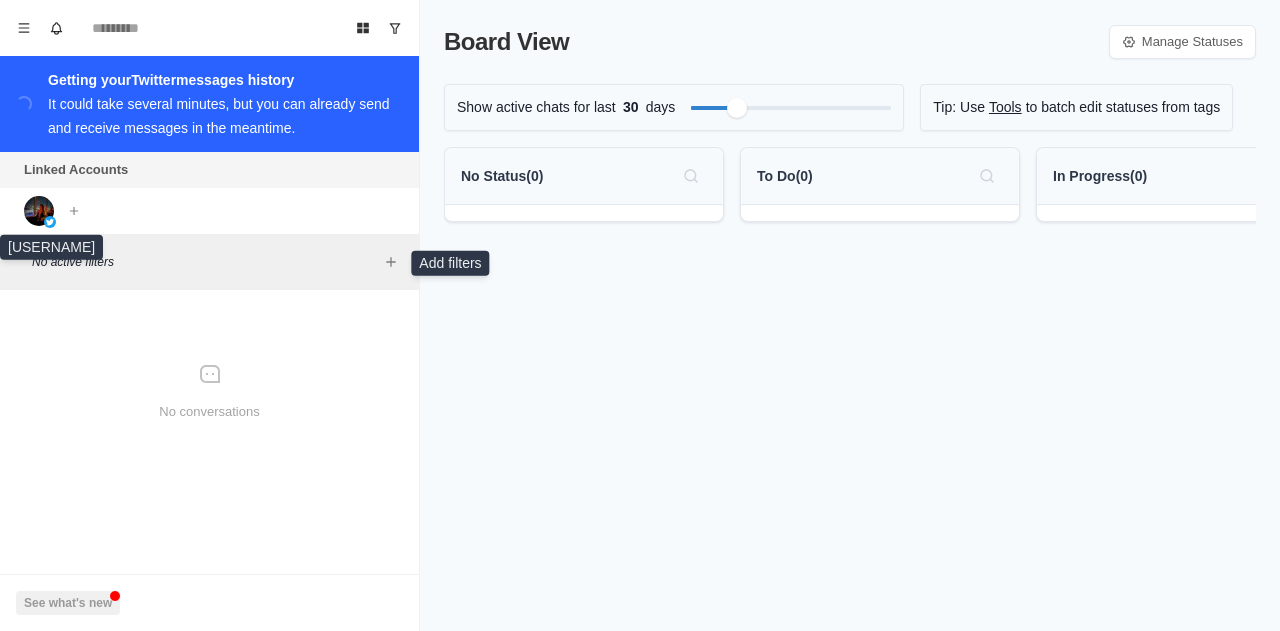 click at bounding box center [39, 211] 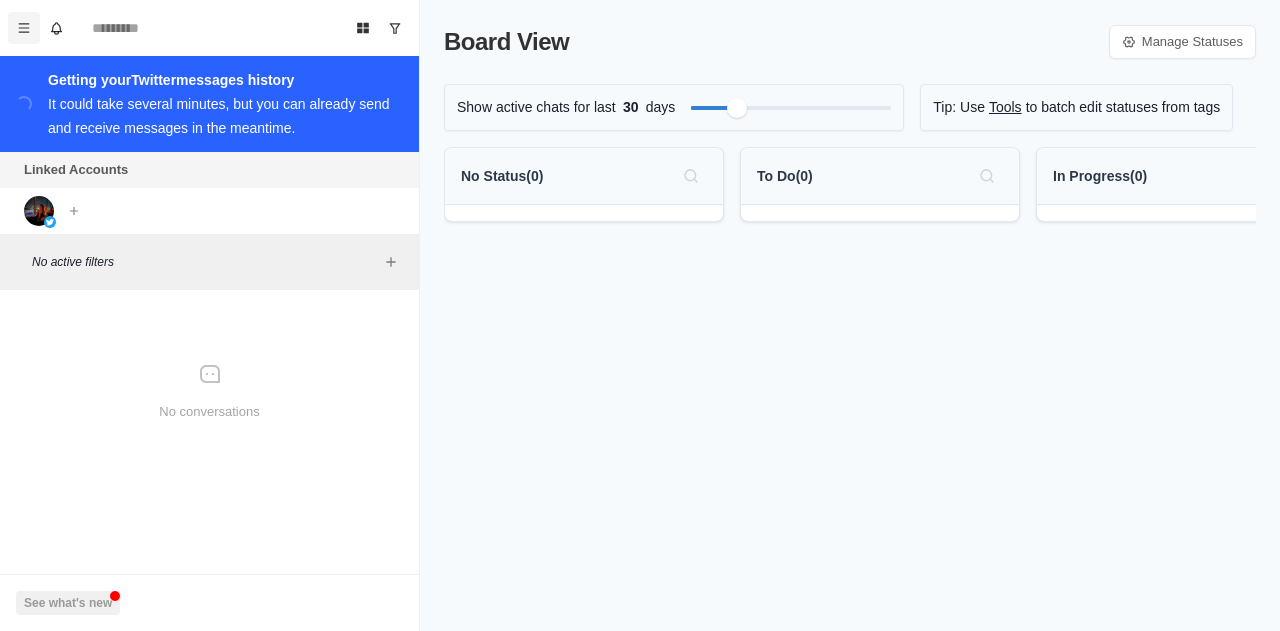 click 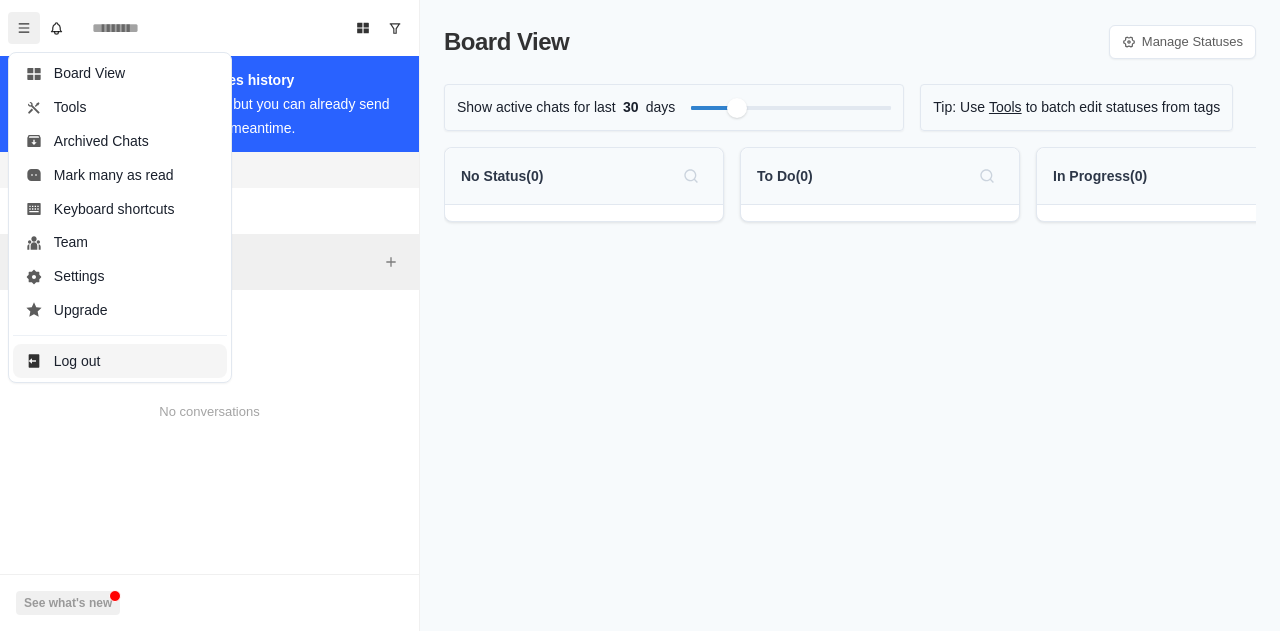 click on "Log out" at bounding box center (120, 361) 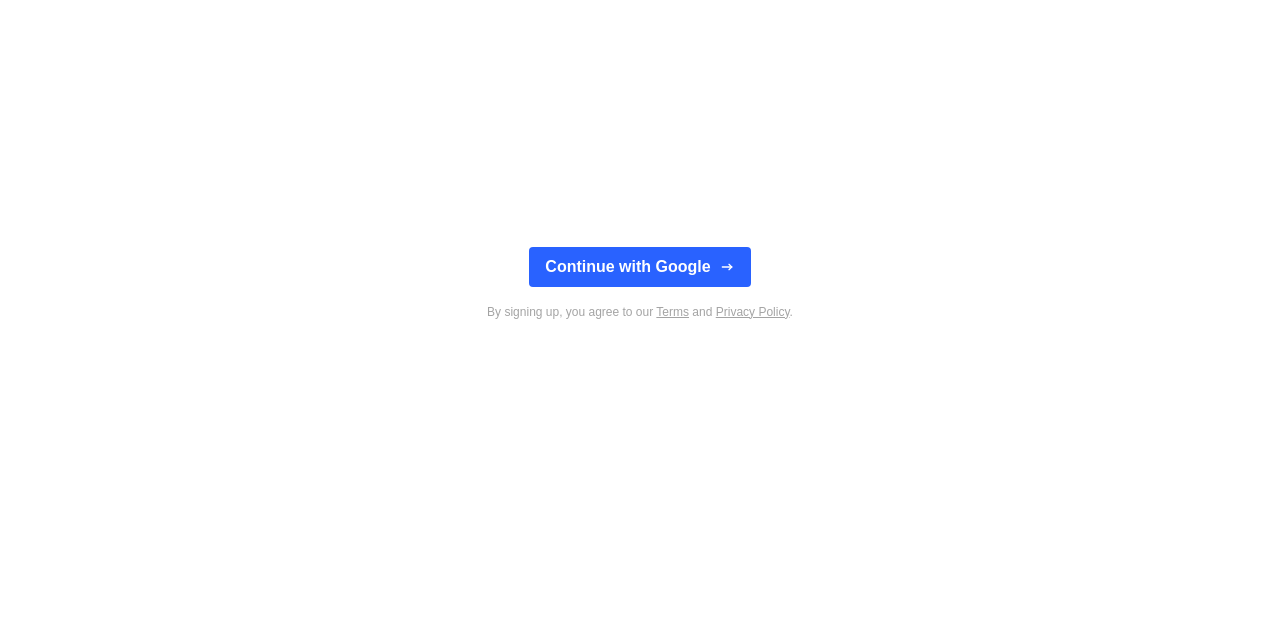 scroll, scrollTop: 0, scrollLeft: 0, axis: both 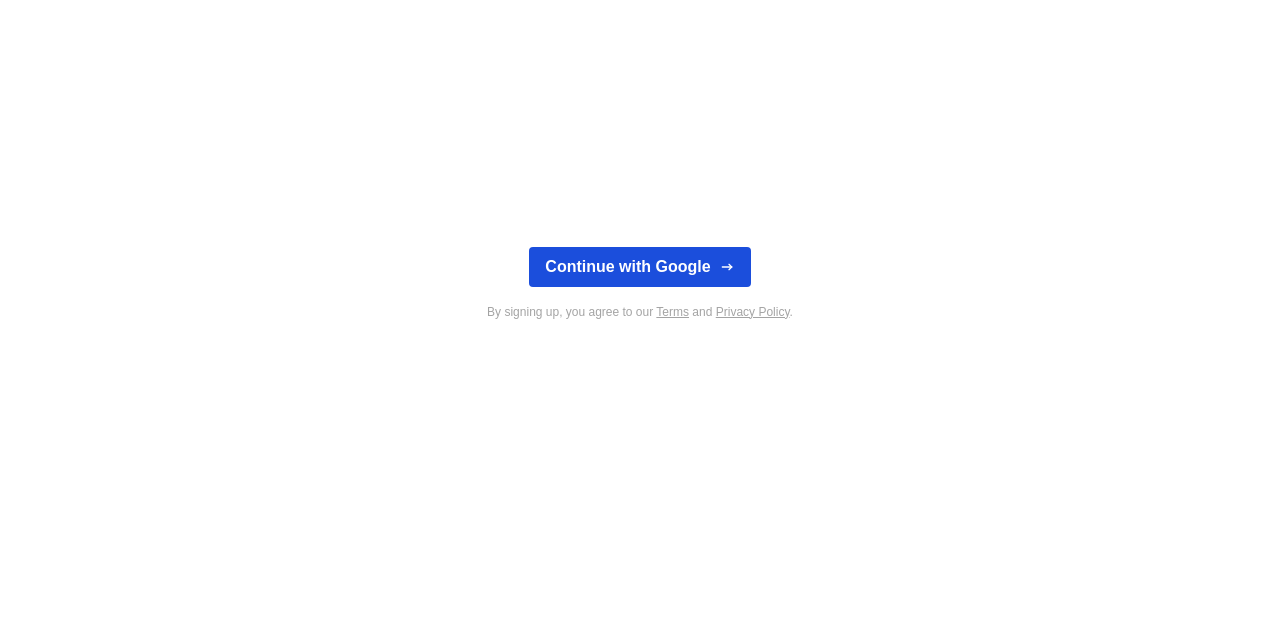 click on "Continue with Google" at bounding box center [639, 267] 